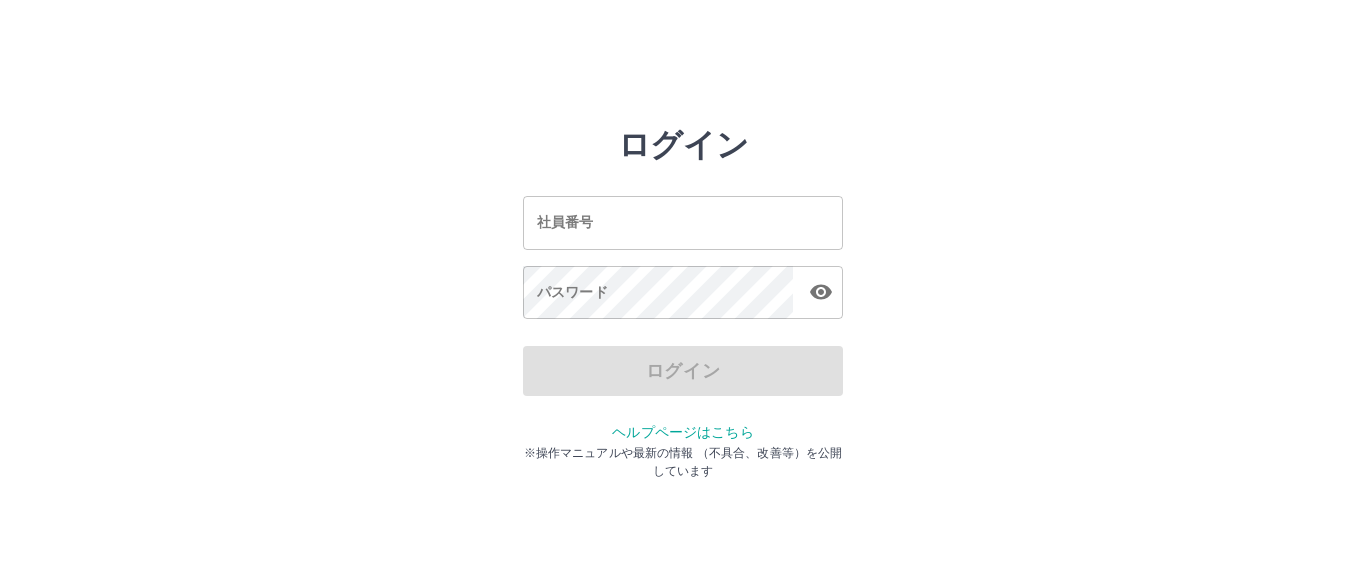 scroll, scrollTop: 0, scrollLeft: 0, axis: both 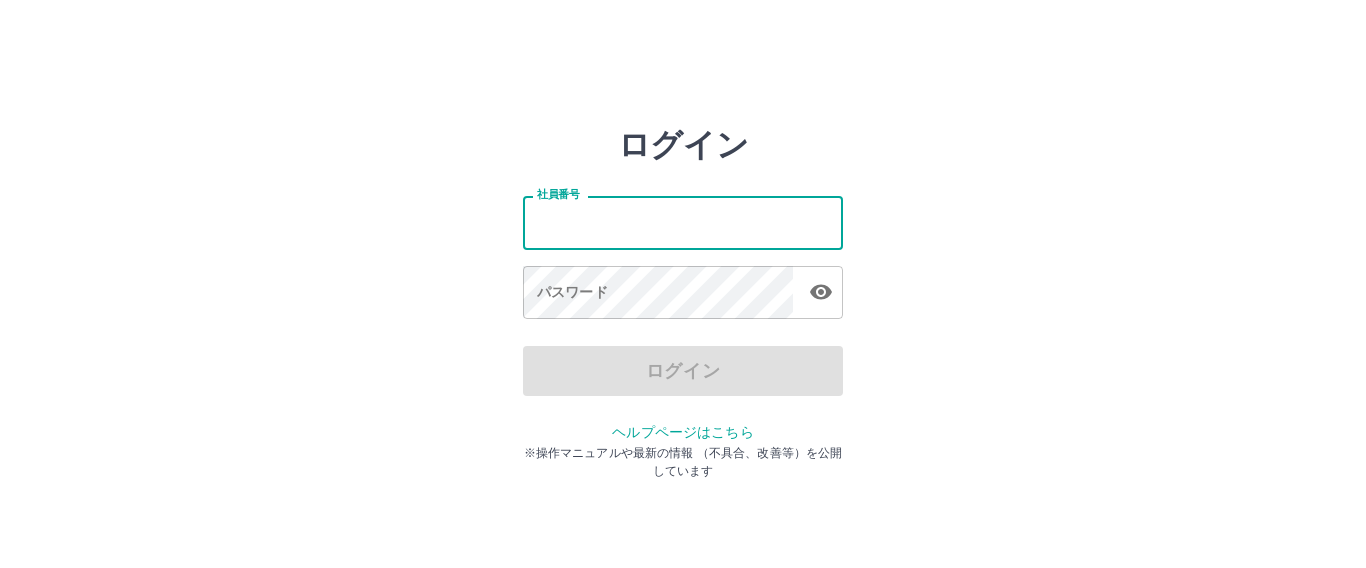 drag, startPoint x: 0, startPoint y: 0, endPoint x: 553, endPoint y: 215, distance: 593.3245 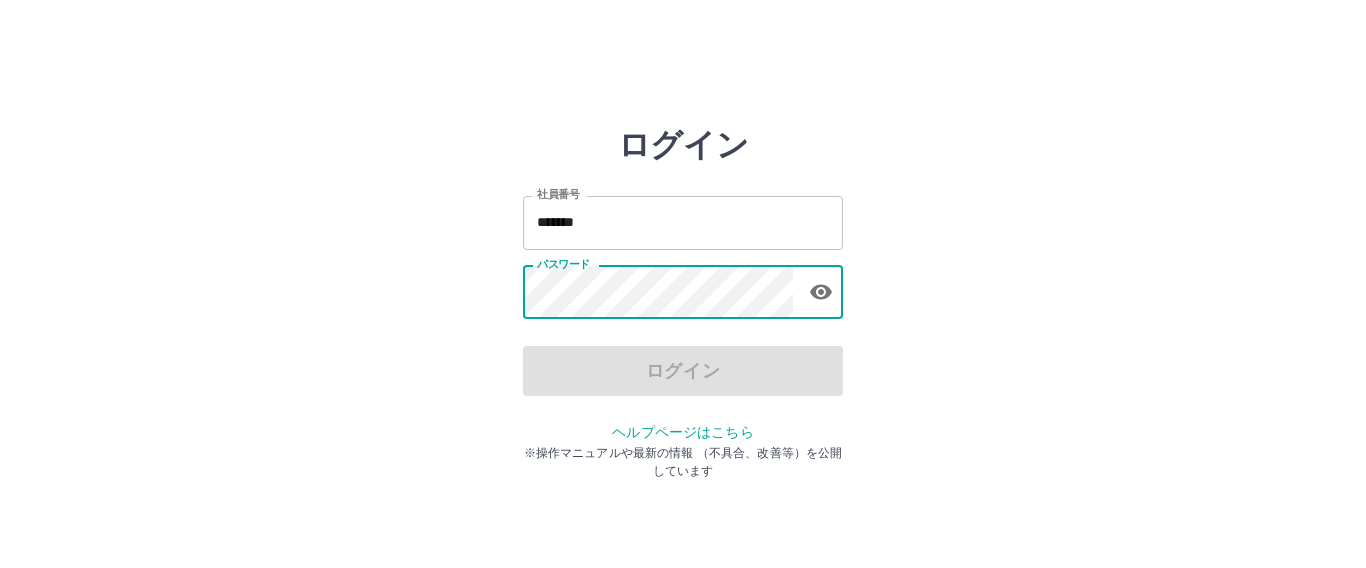 click 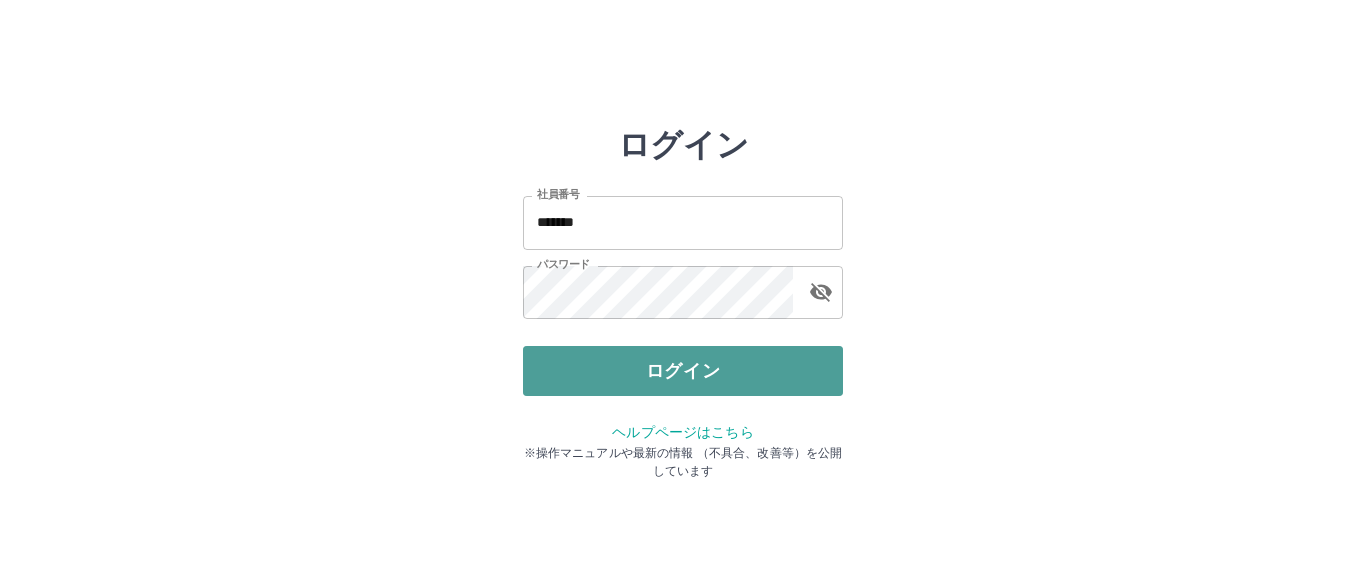 click on "ログイン" at bounding box center (683, 371) 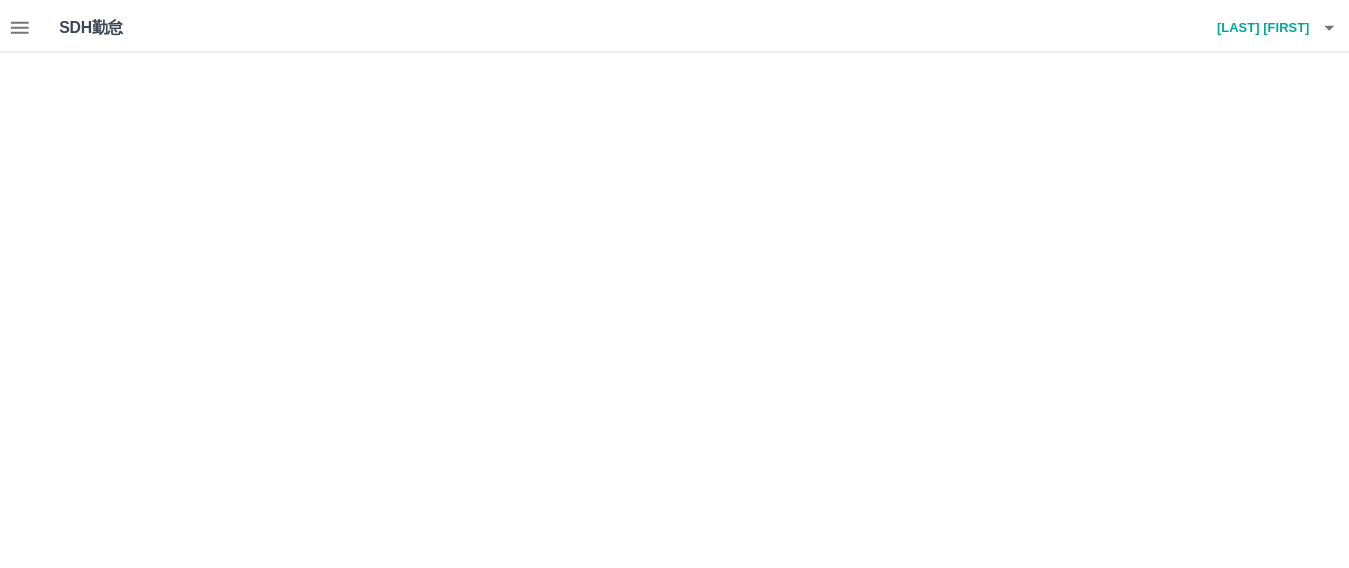 scroll, scrollTop: 0, scrollLeft: 0, axis: both 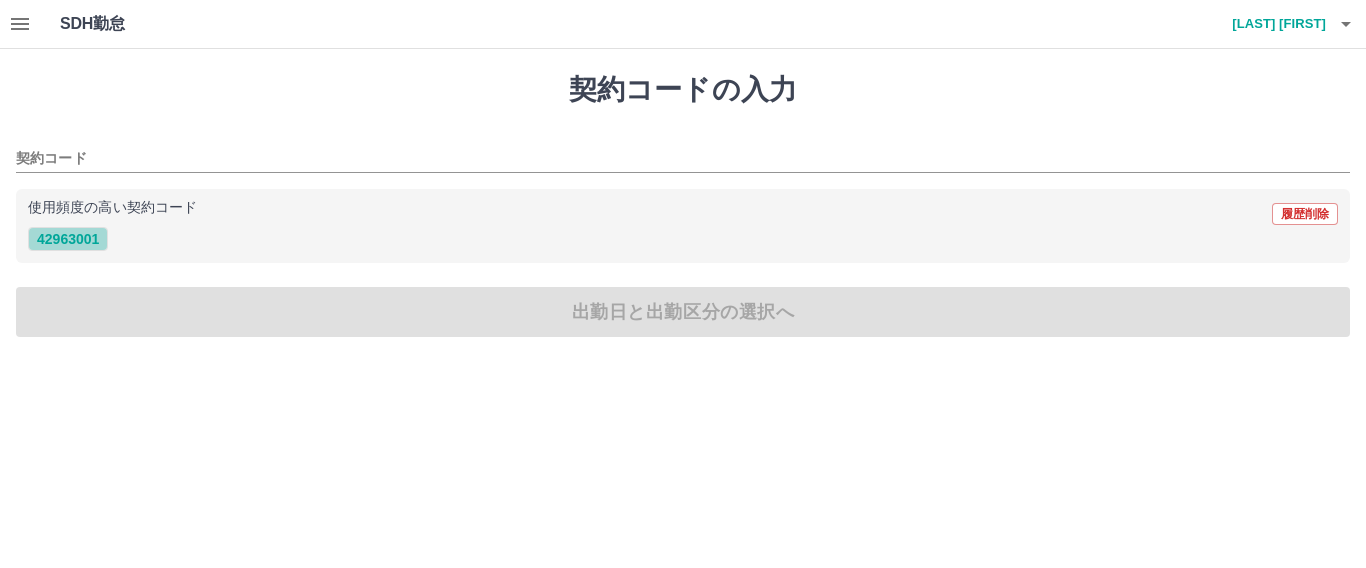 click on "42963001" at bounding box center [68, 239] 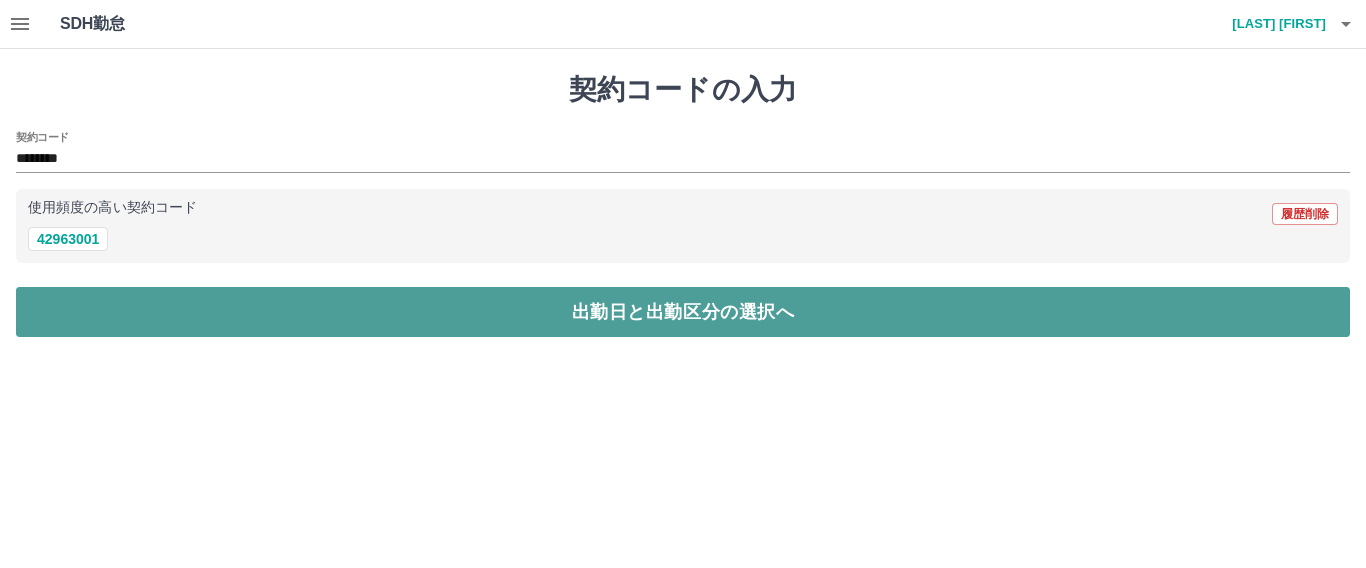click on "出勤日と出勤区分の選択へ" at bounding box center [683, 312] 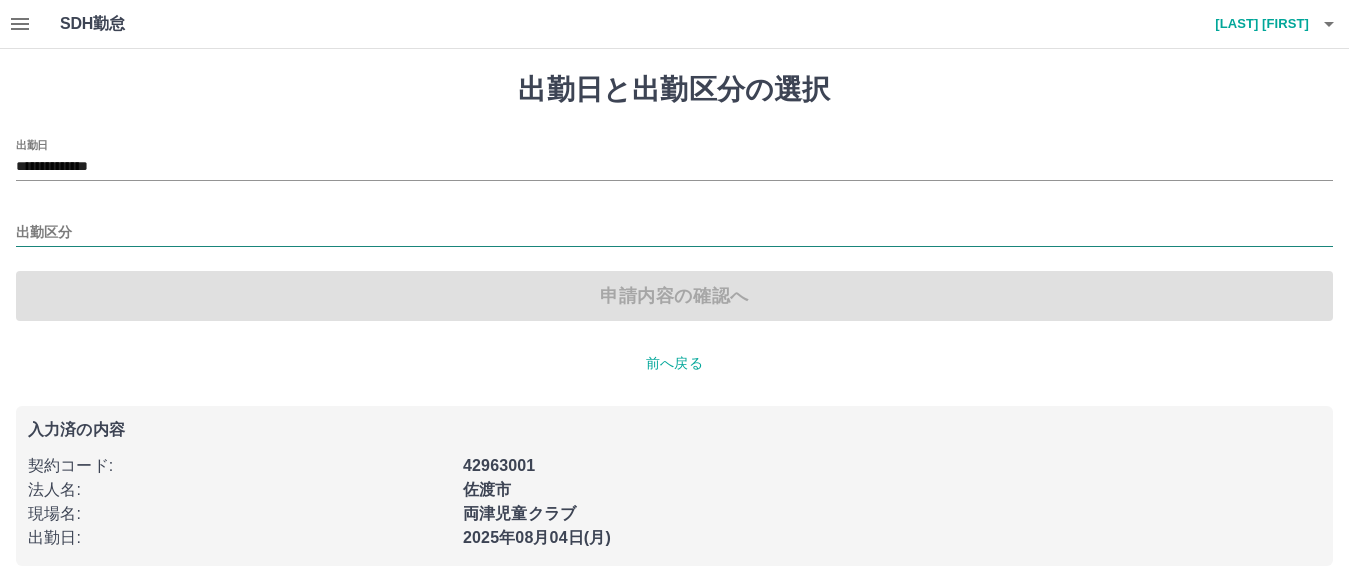 click on "出勤区分" at bounding box center [674, 233] 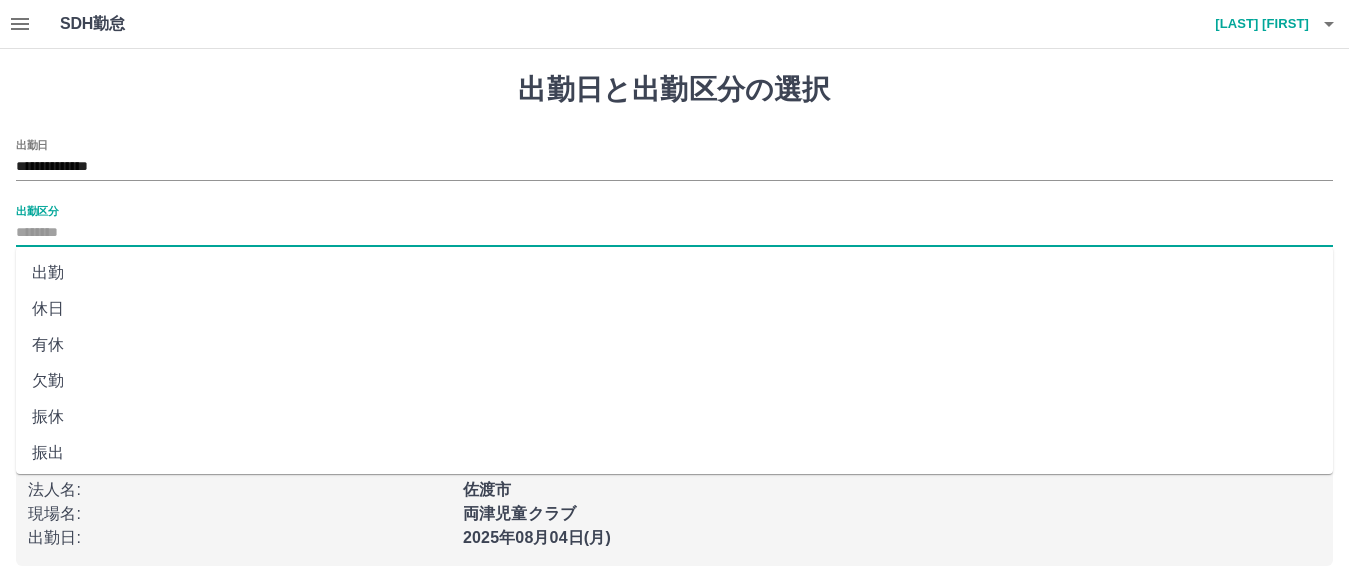 click on "出勤" at bounding box center [674, 273] 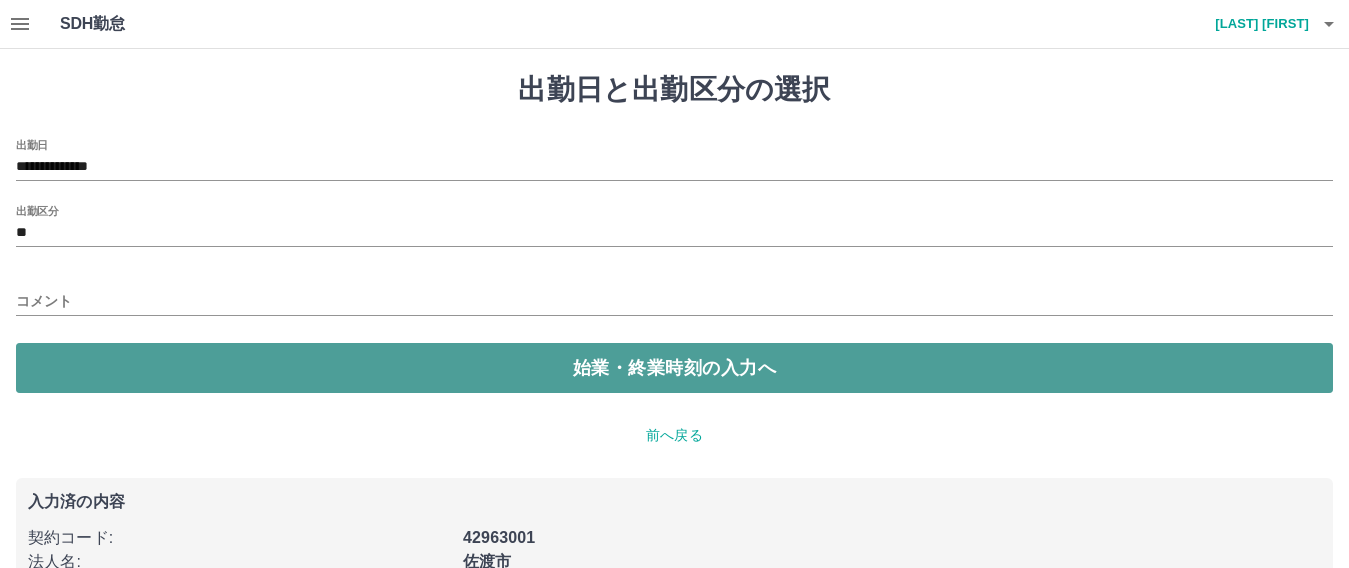 click on "始業・終業時刻の入力へ" at bounding box center [674, 368] 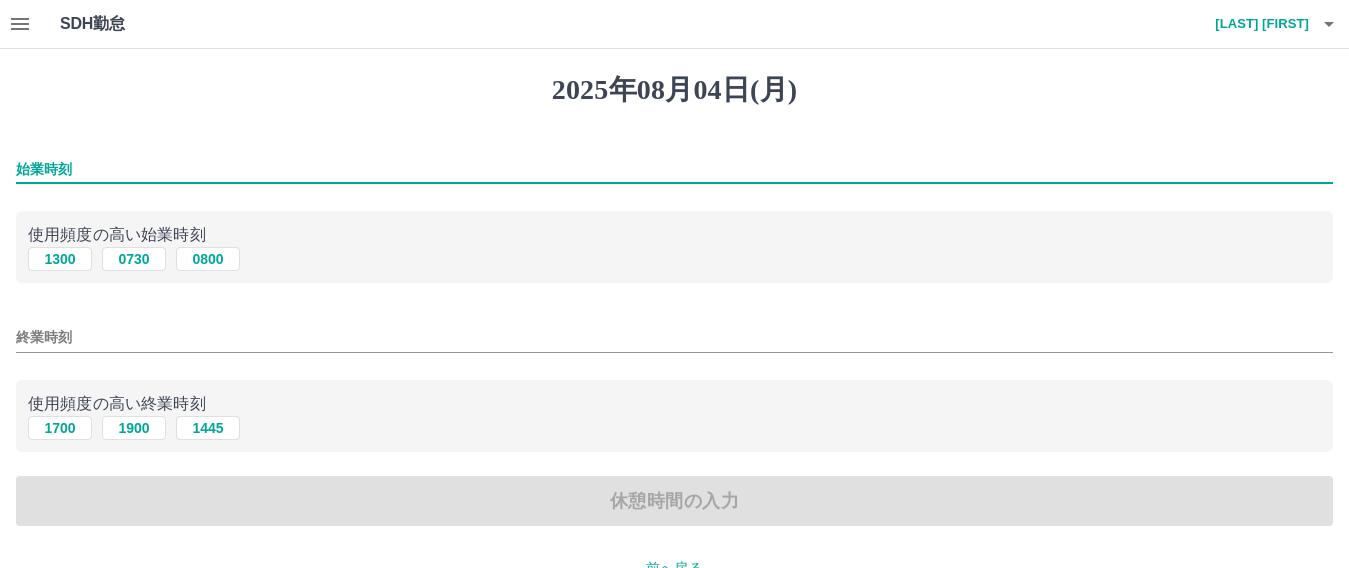 click on "始業時刻" at bounding box center [674, 169] 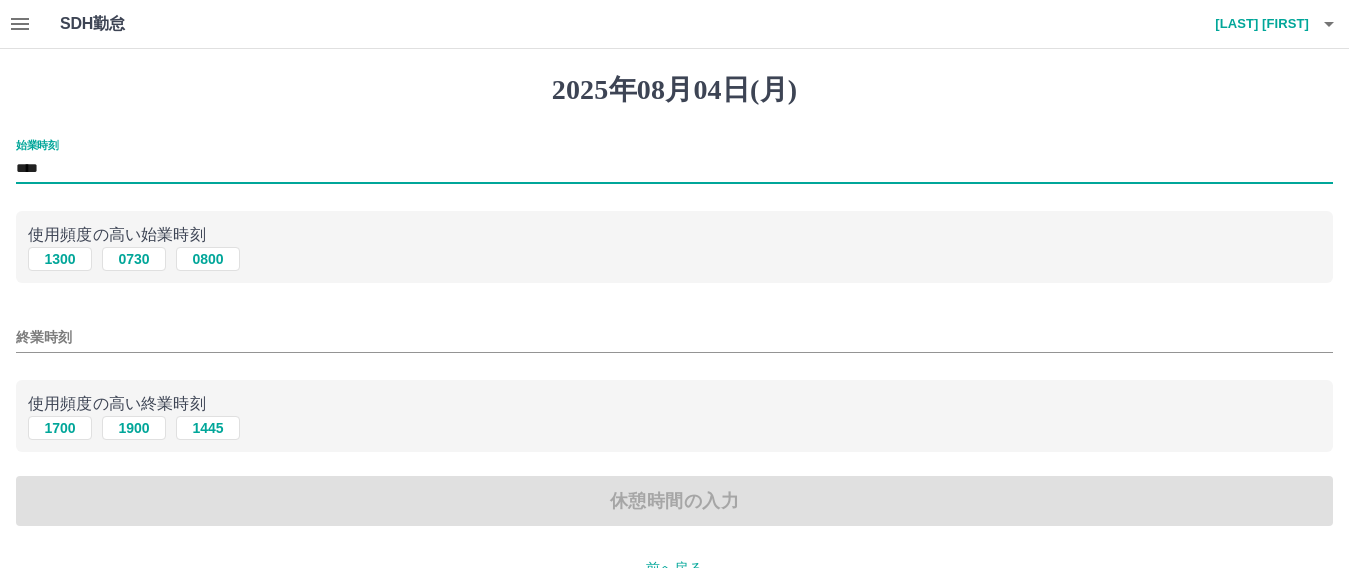 click on "終業時刻" at bounding box center (674, 337) 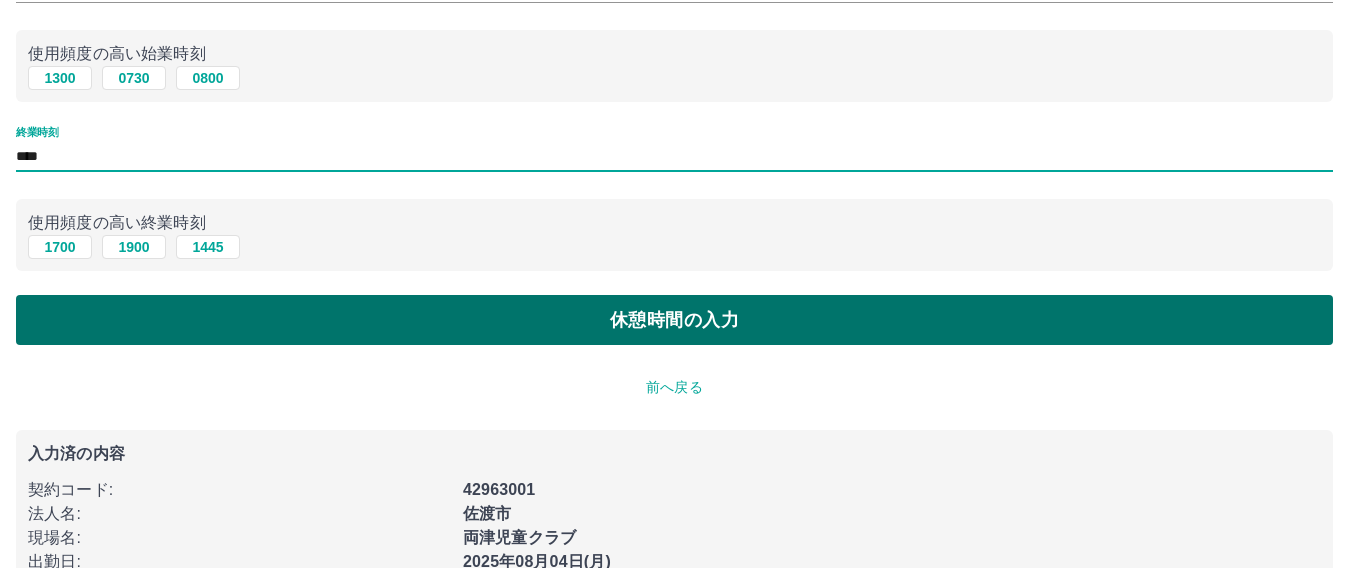 scroll, scrollTop: 200, scrollLeft: 0, axis: vertical 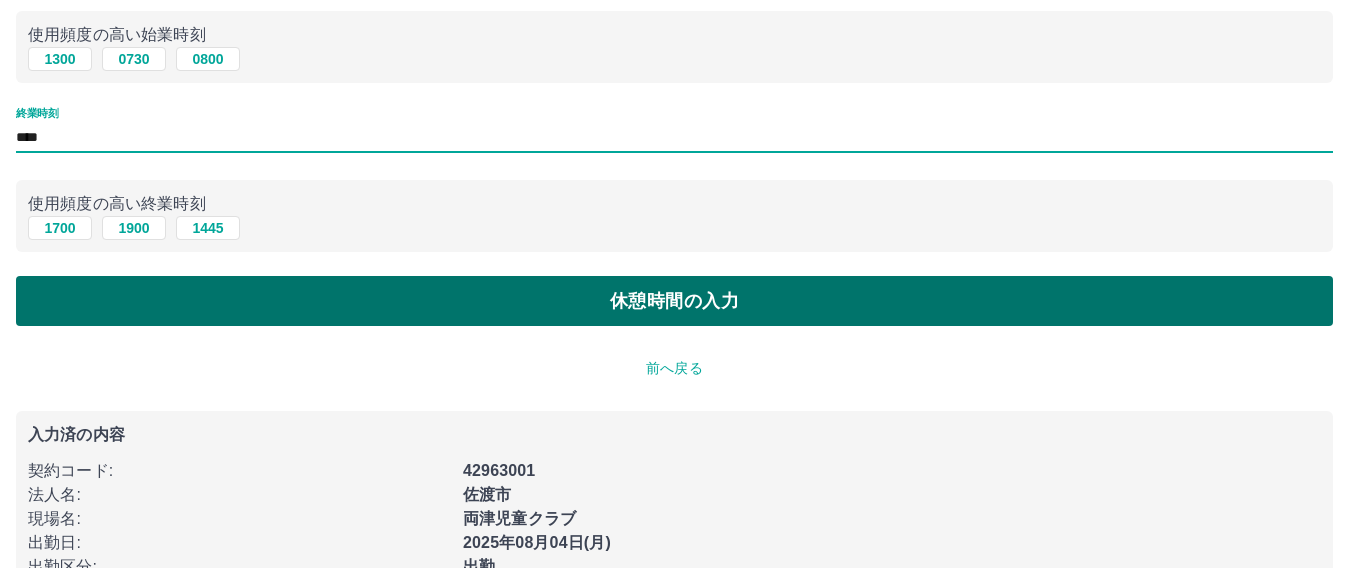 type on "****" 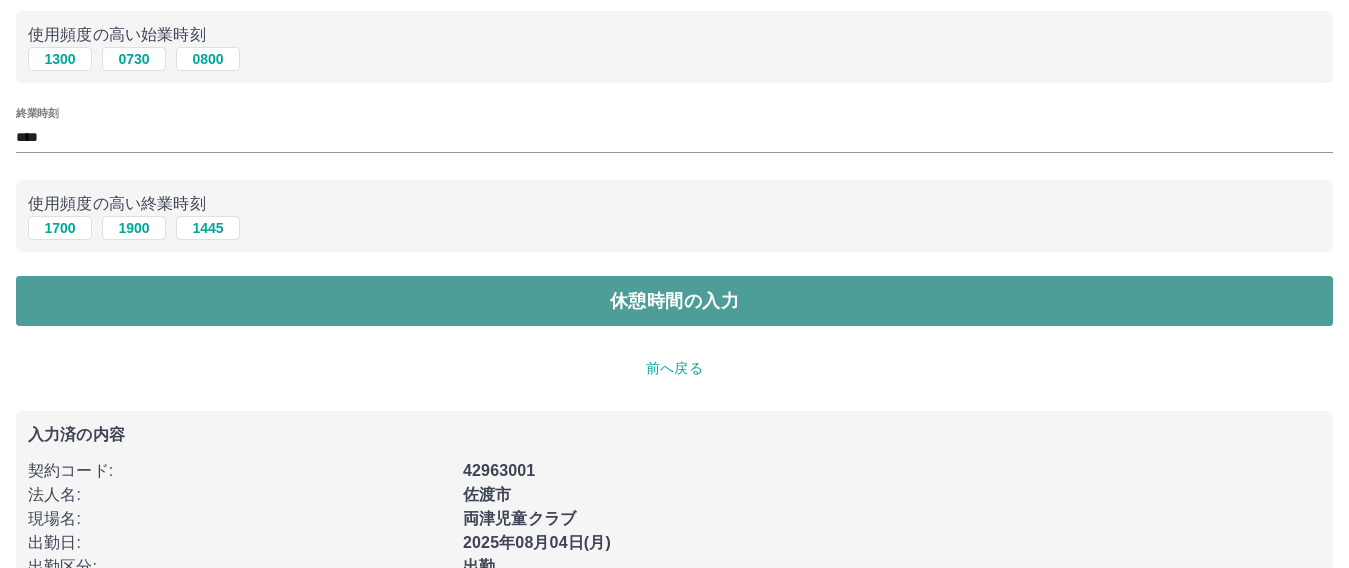 click on "休憩時間の入力" at bounding box center [674, 301] 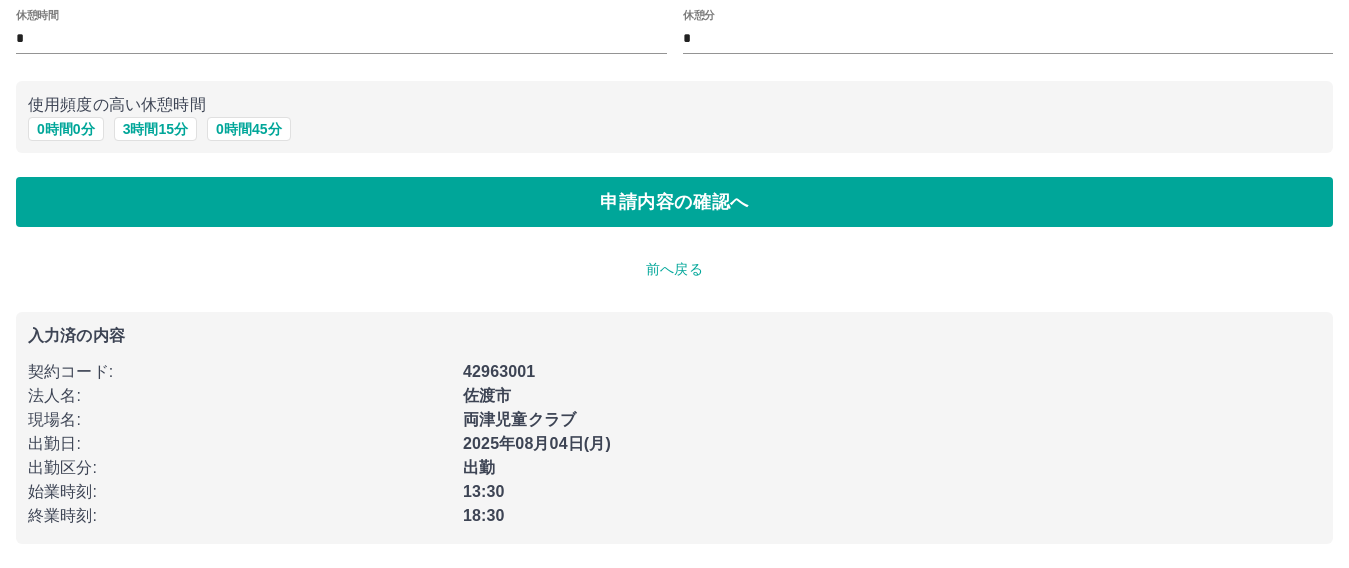 scroll, scrollTop: 0, scrollLeft: 0, axis: both 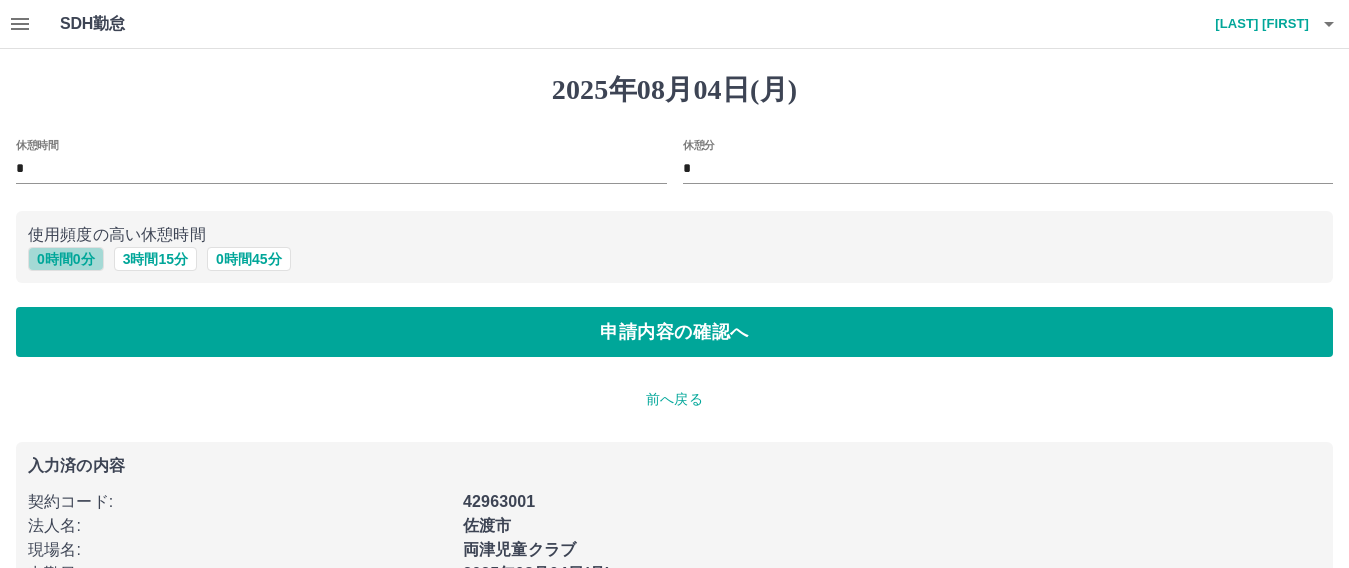click on "0 時間 0 分" at bounding box center [66, 259] 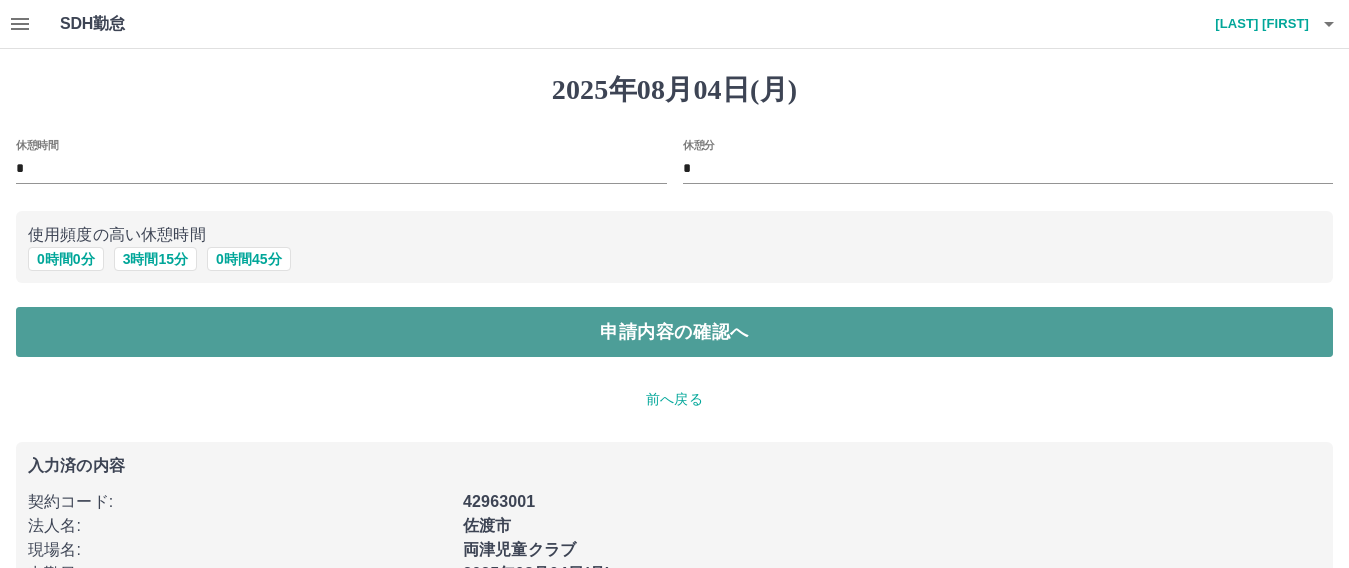 click on "申請内容の確認へ" at bounding box center [674, 332] 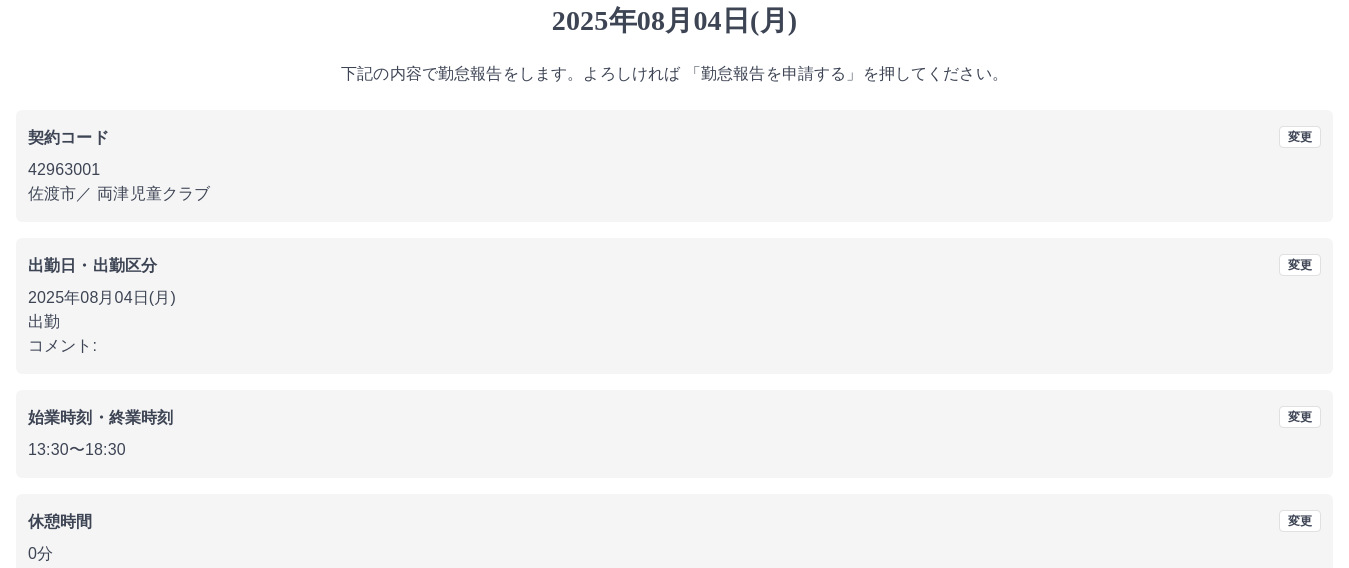 scroll, scrollTop: 181, scrollLeft: 0, axis: vertical 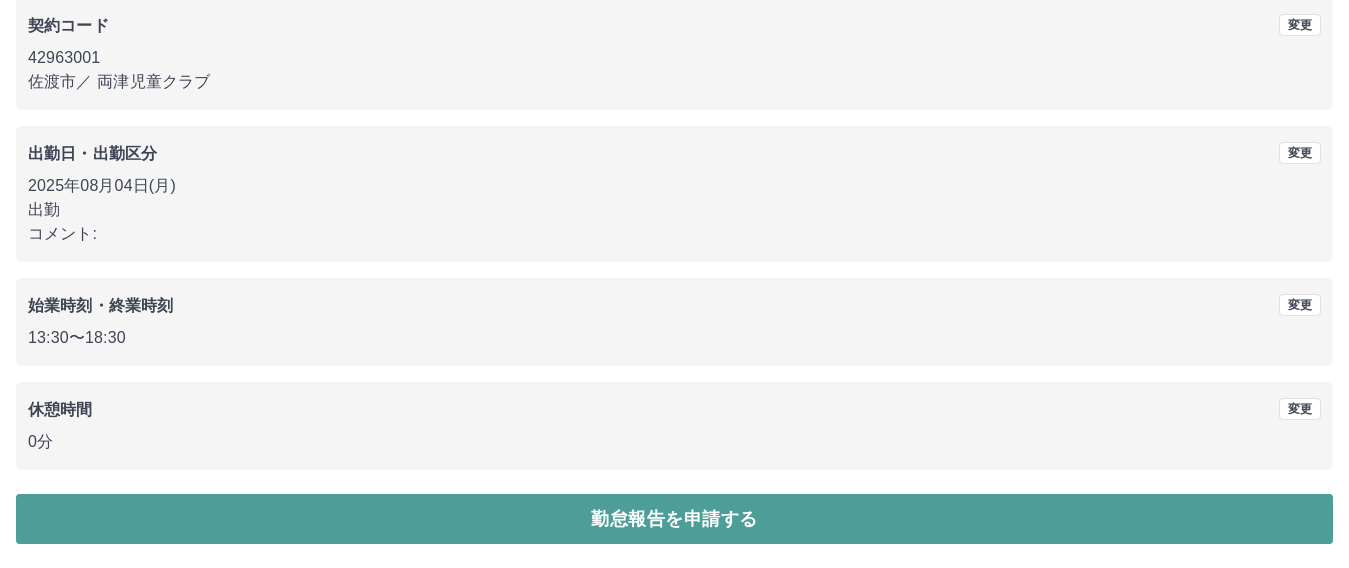 click on "勤怠報告を申請する" at bounding box center (674, 519) 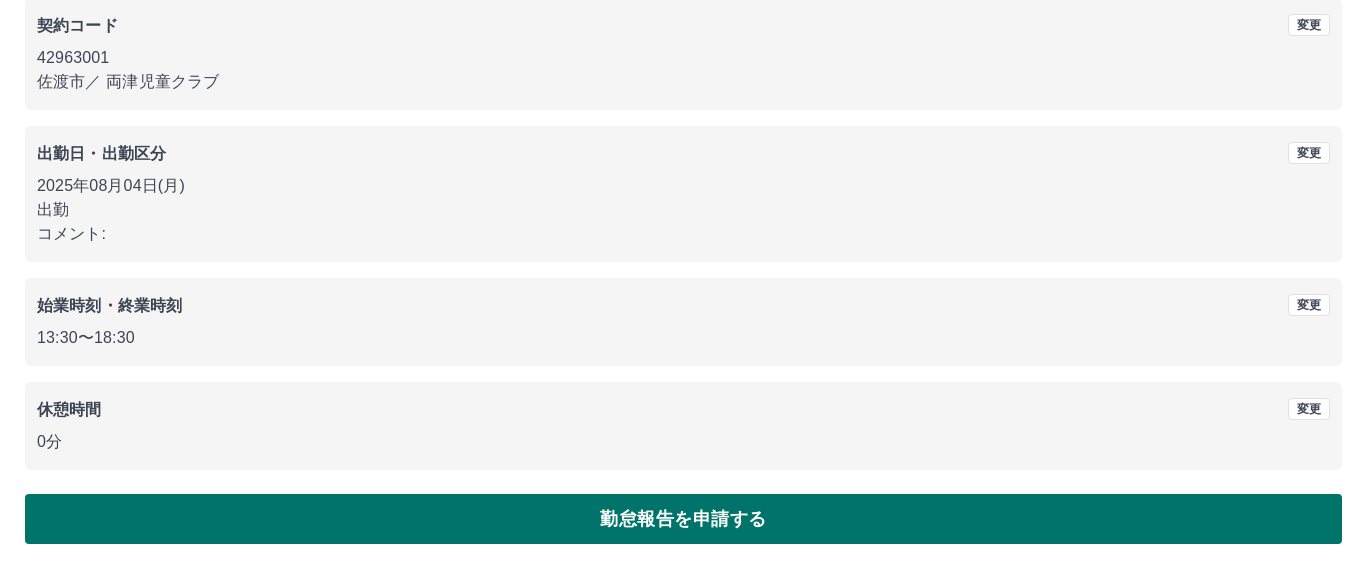 scroll, scrollTop: 0, scrollLeft: 0, axis: both 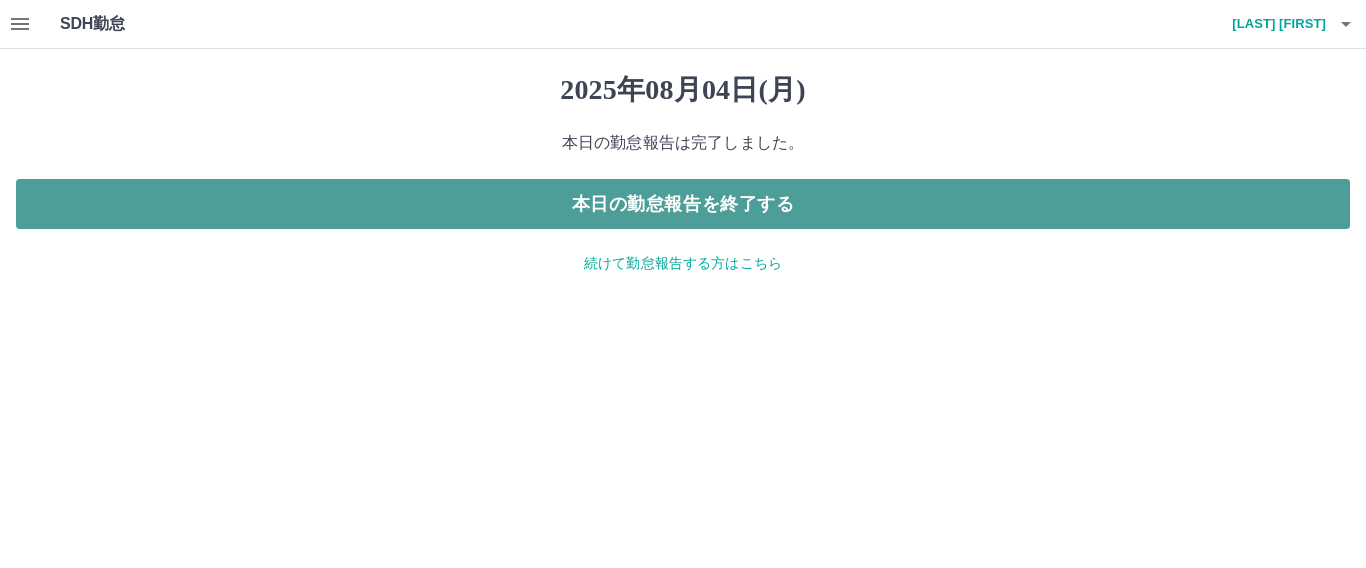 click on "本日の勤怠報告を終了する" at bounding box center [683, 204] 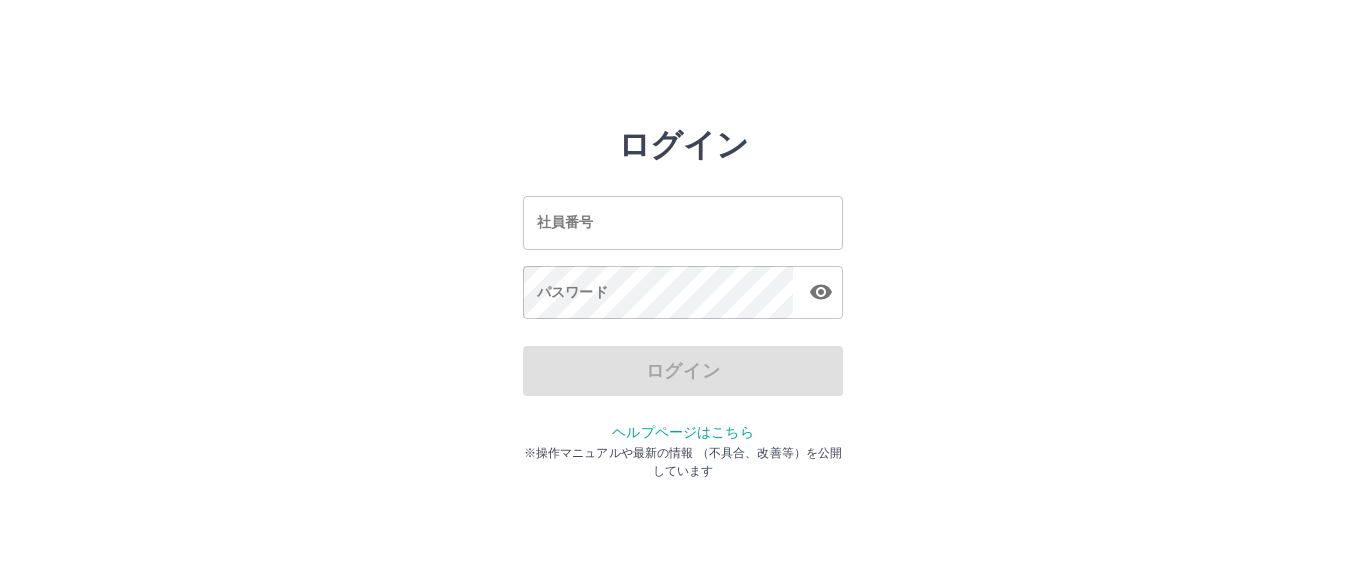scroll, scrollTop: 0, scrollLeft: 0, axis: both 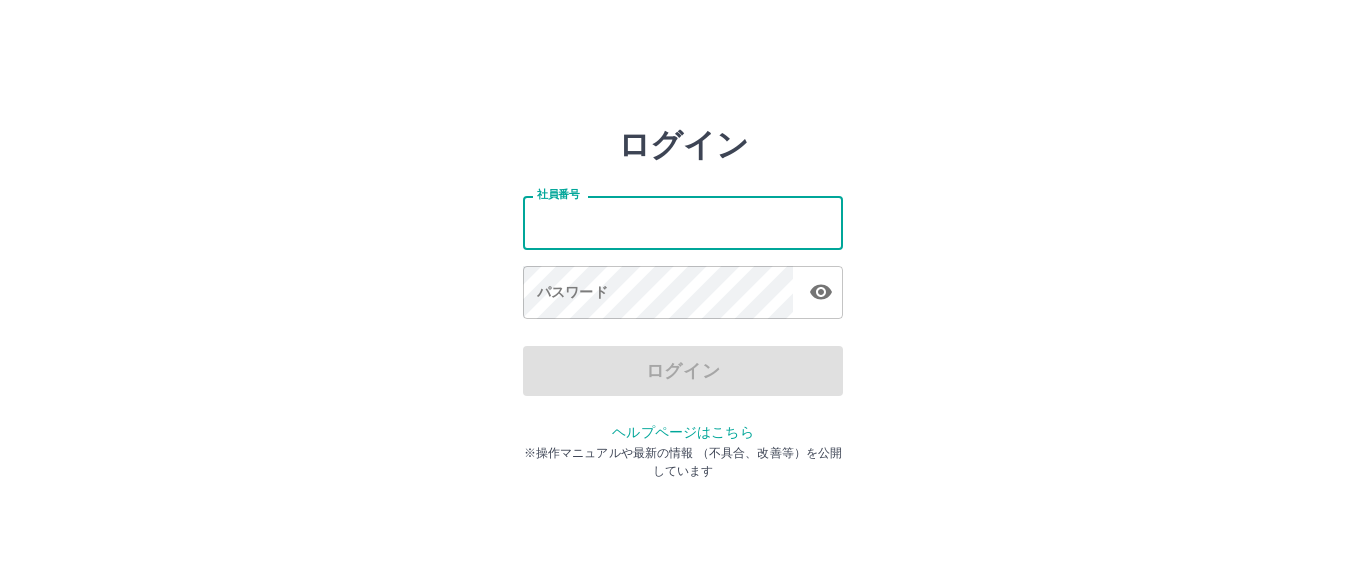 click on "社員番号" at bounding box center [683, 222] 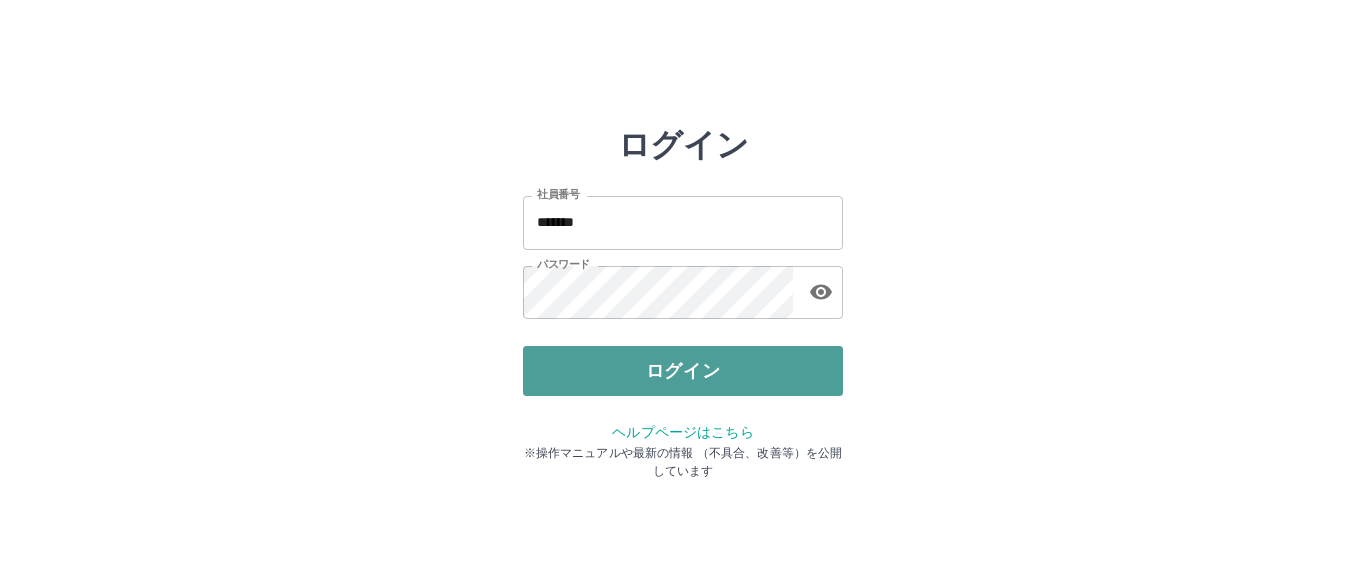 click on "ログイン" at bounding box center [683, 371] 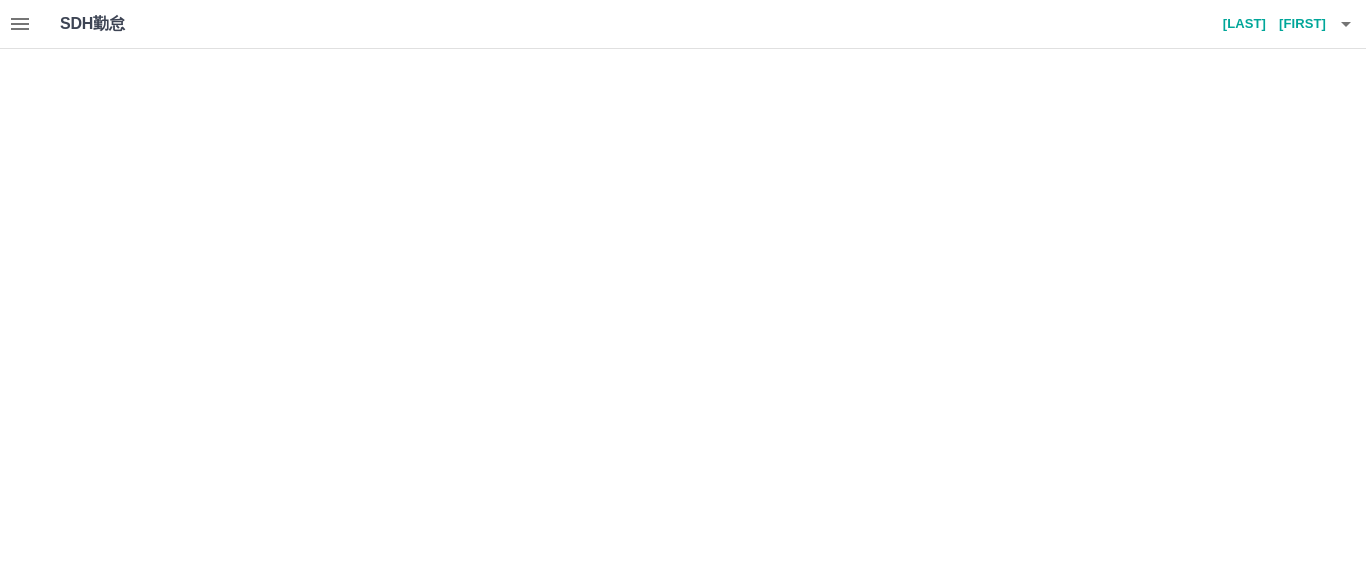 scroll, scrollTop: 0, scrollLeft: 0, axis: both 